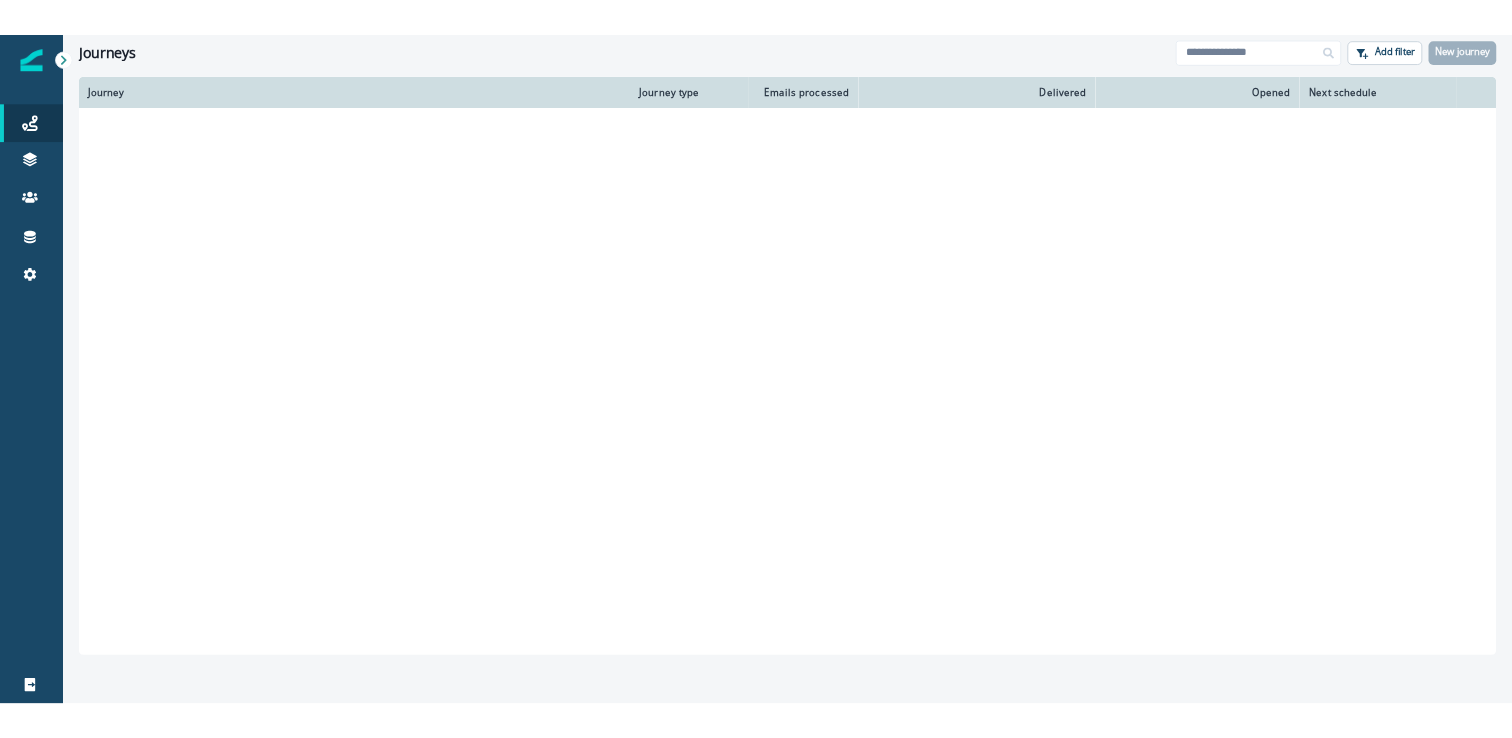 scroll, scrollTop: 0, scrollLeft: 0, axis: both 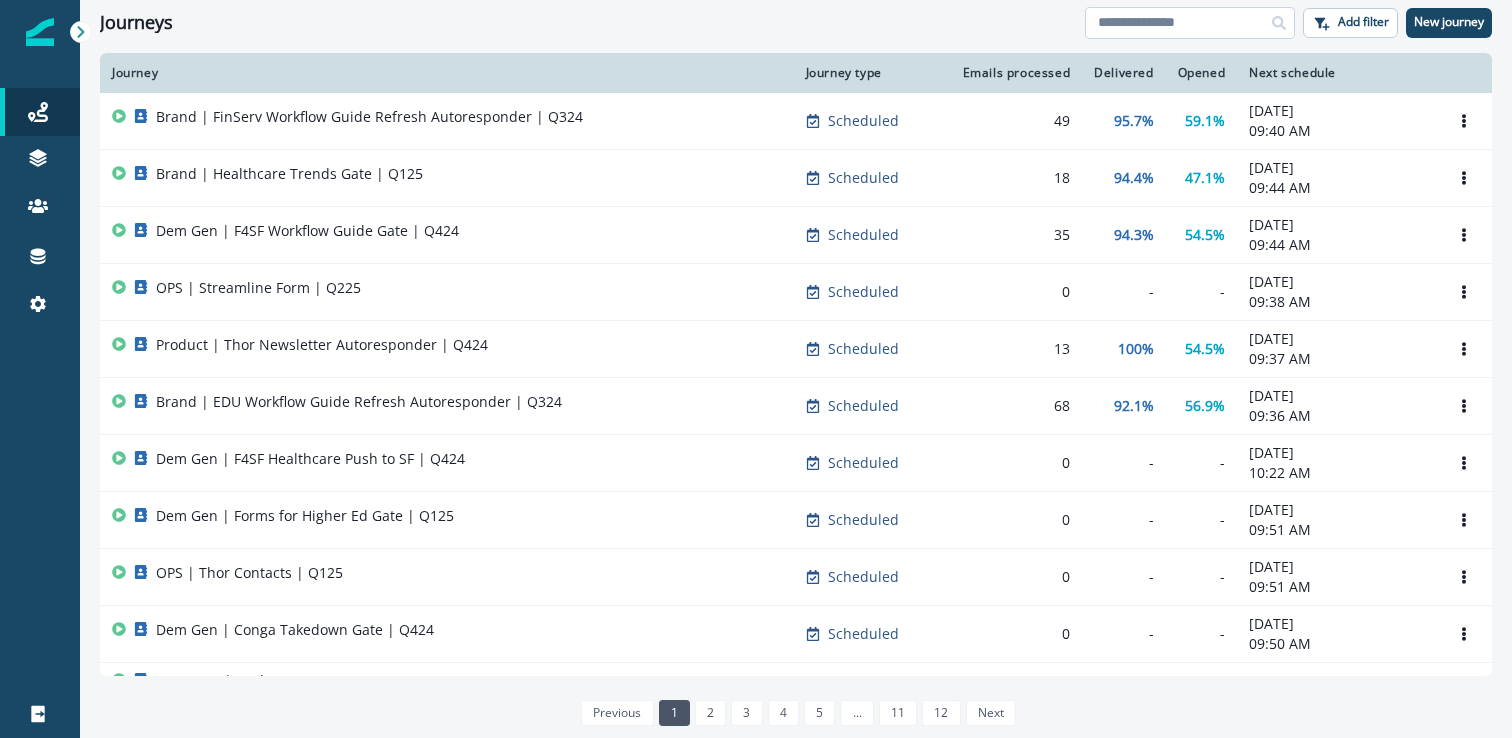 click at bounding box center [1190, 23] 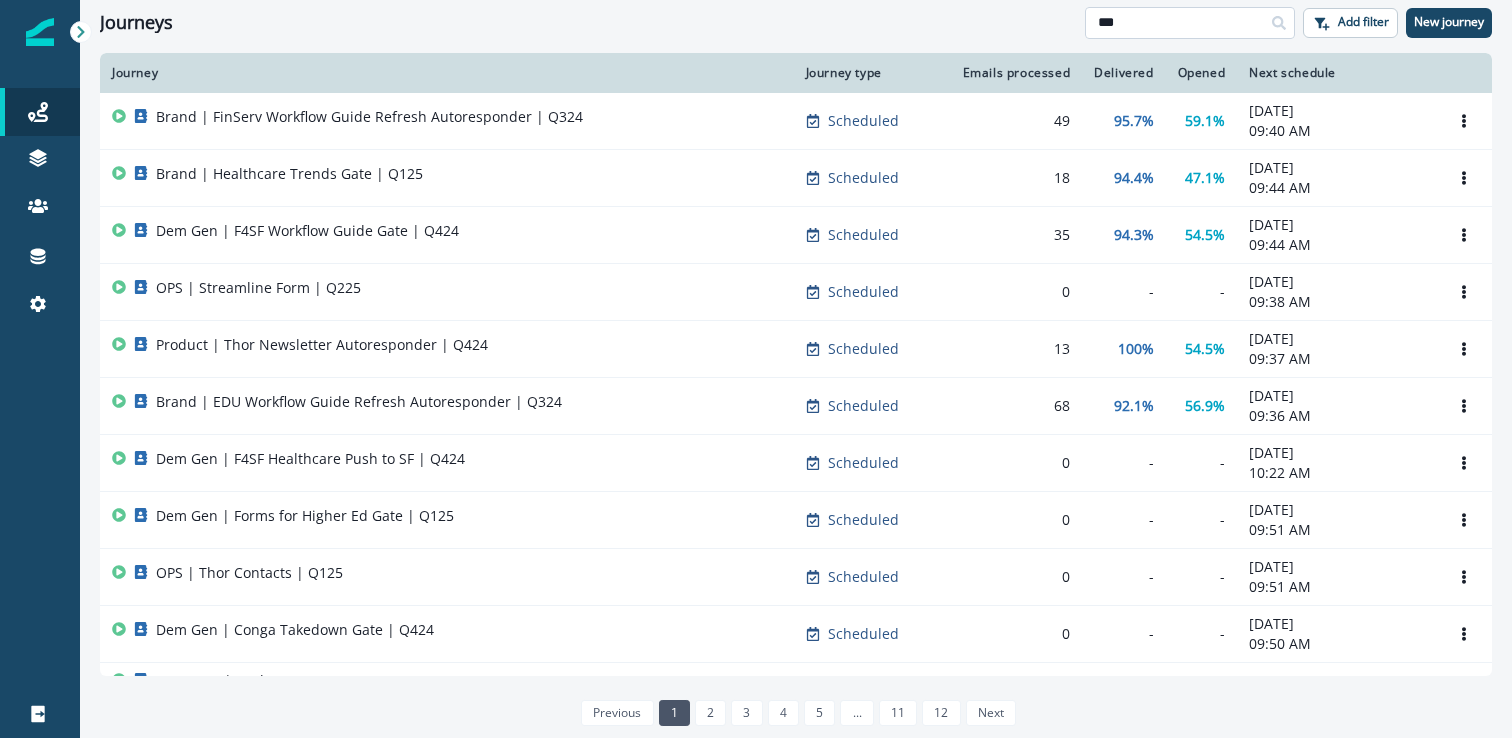 type on "***" 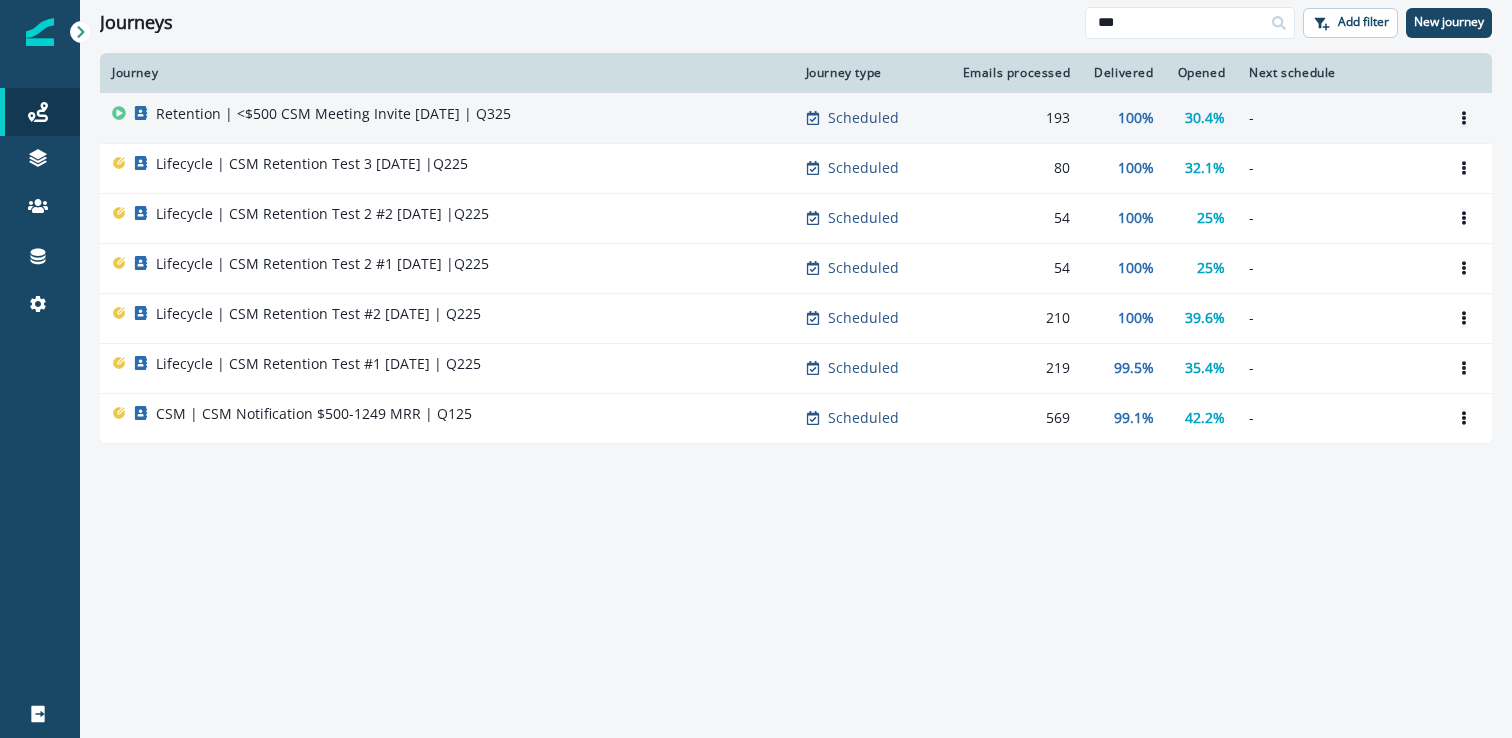 click on "Retention | <$500 CSM Meeting Invite [DATE] | Q325" at bounding box center (333, 114) 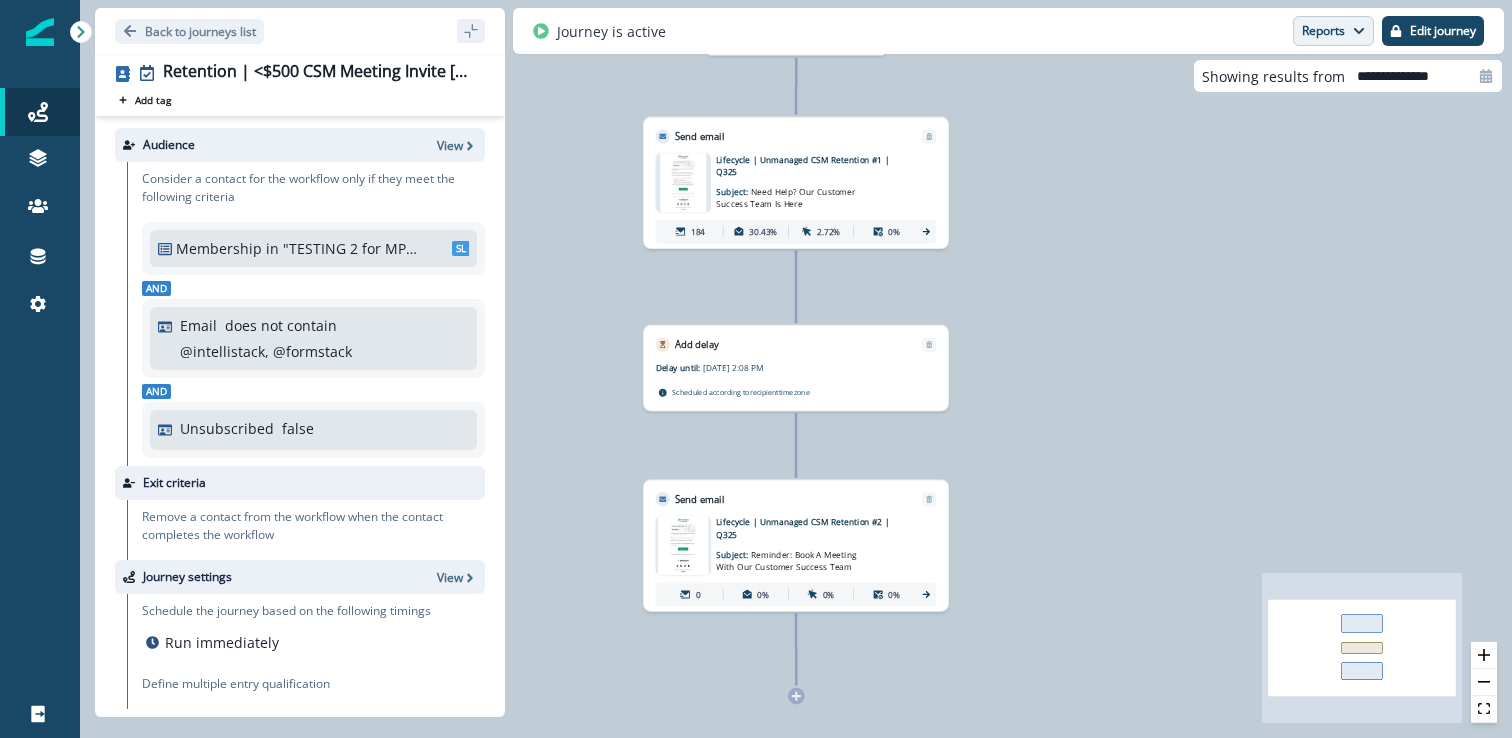 click on "Reports" at bounding box center (1333, 31) 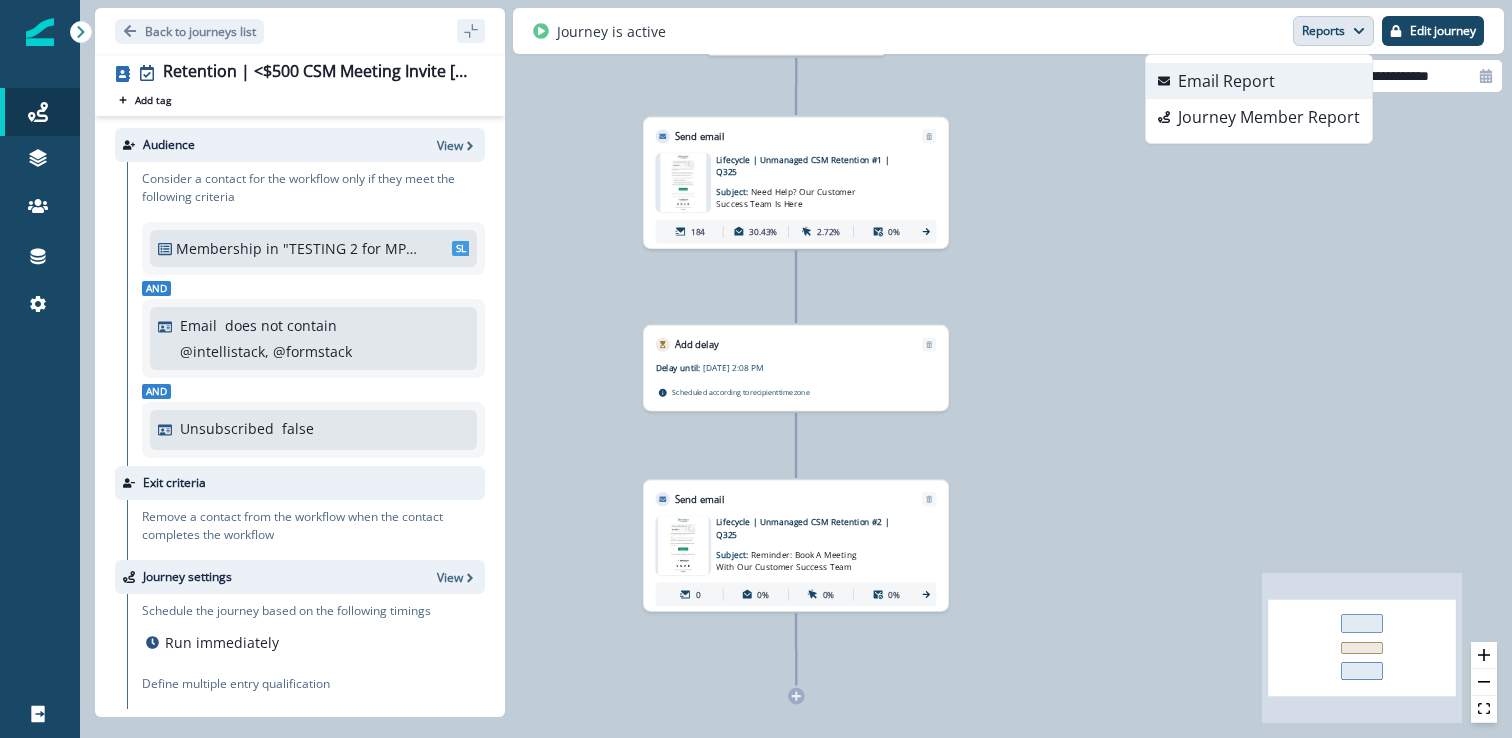 click on "Email Report" at bounding box center (1226, 81) 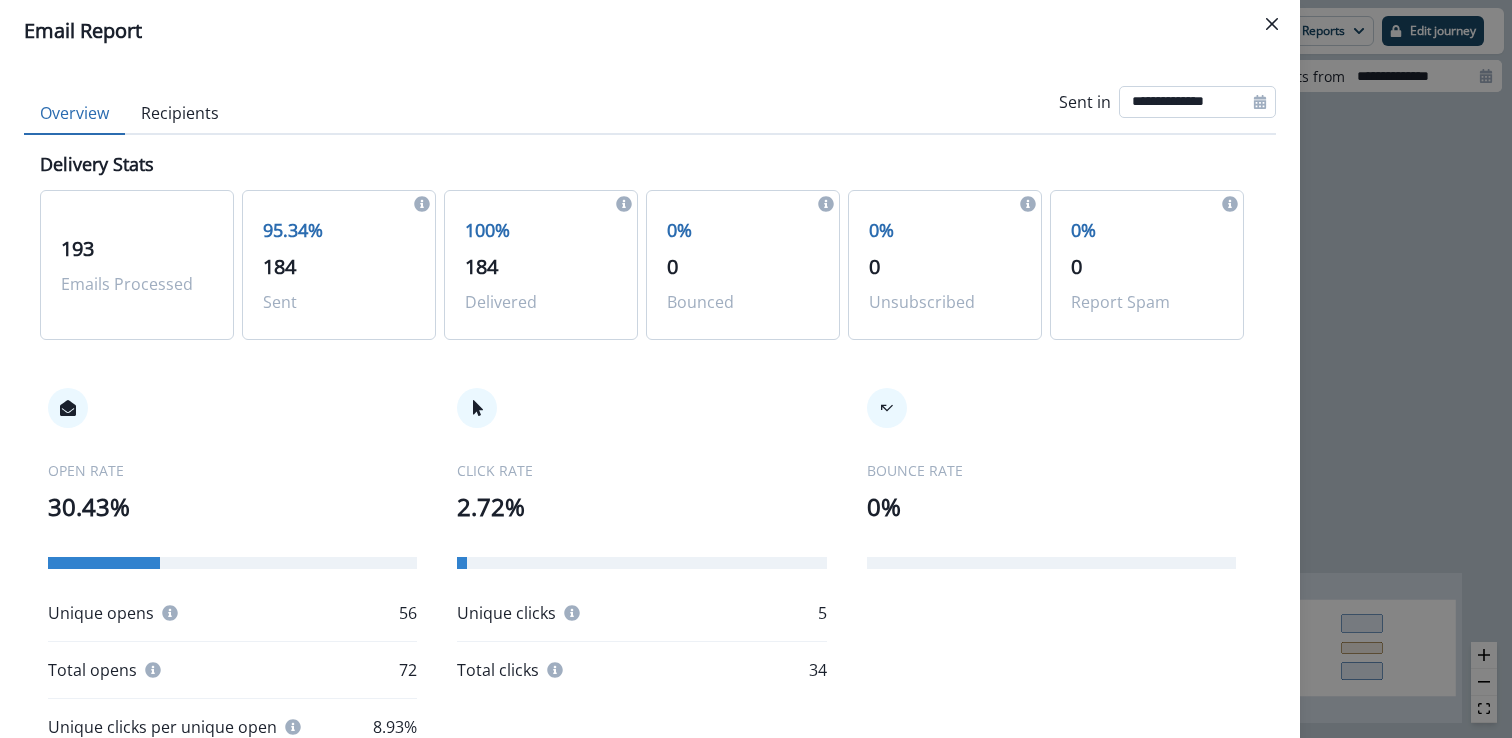 click on "**********" at bounding box center (1197, 102) 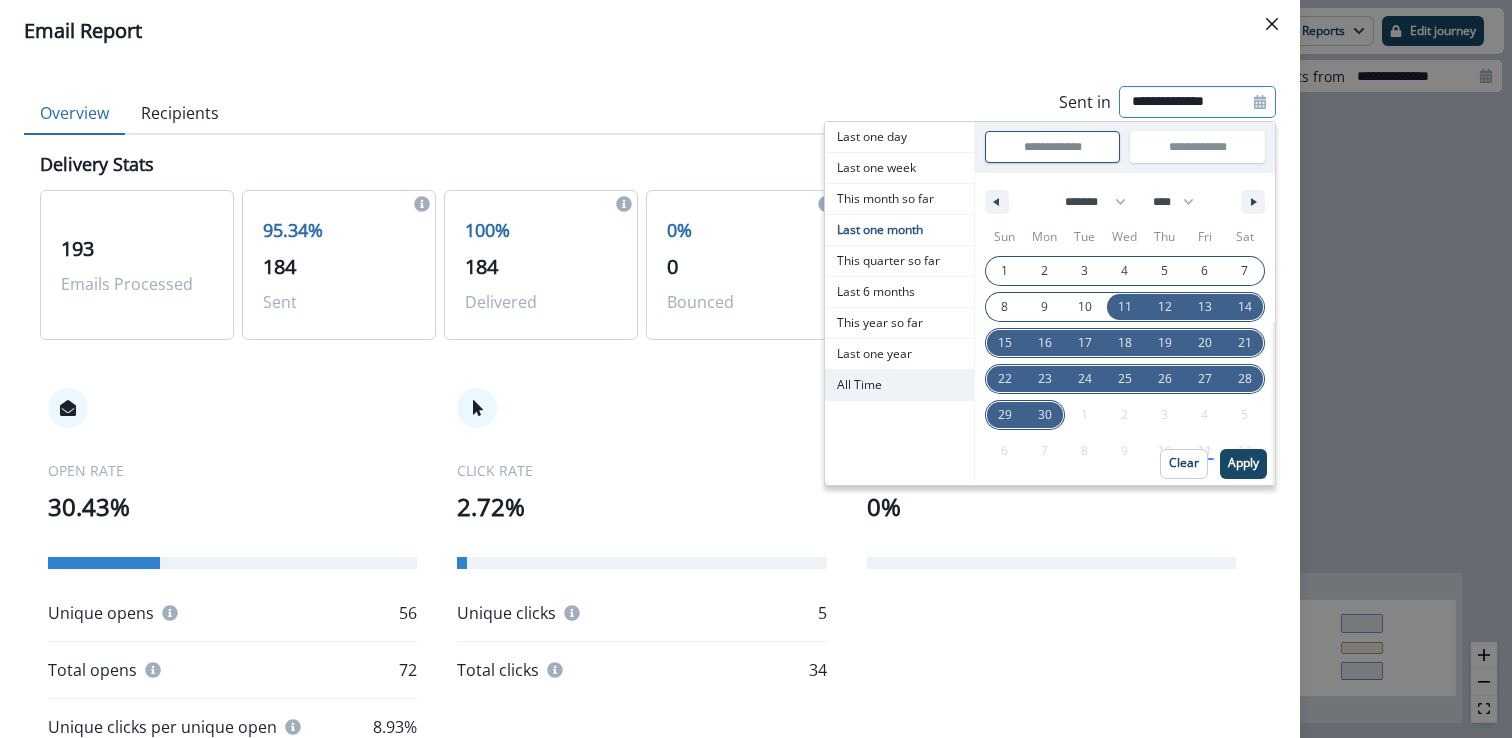 click on "All Time" at bounding box center (899, 385) 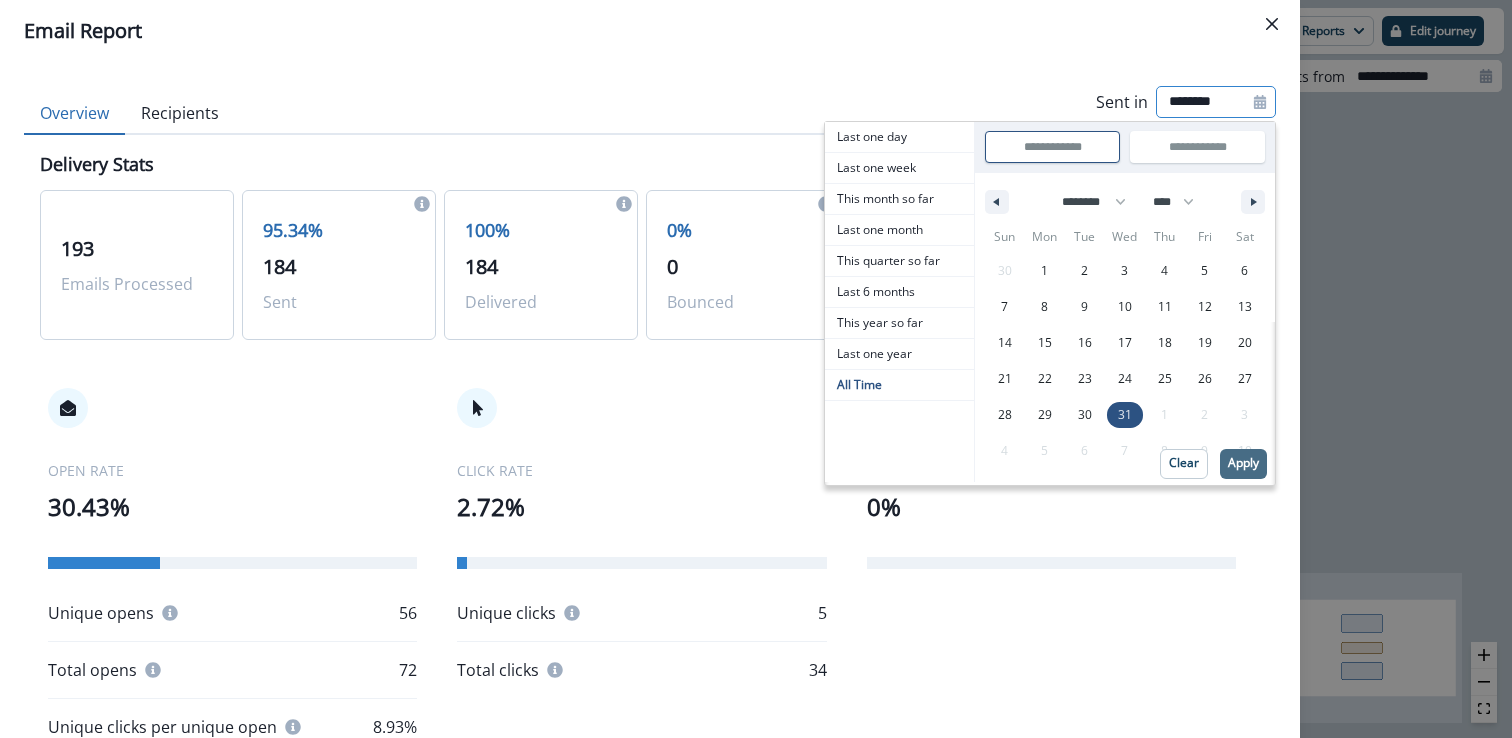 click on "Apply" at bounding box center (1243, 463) 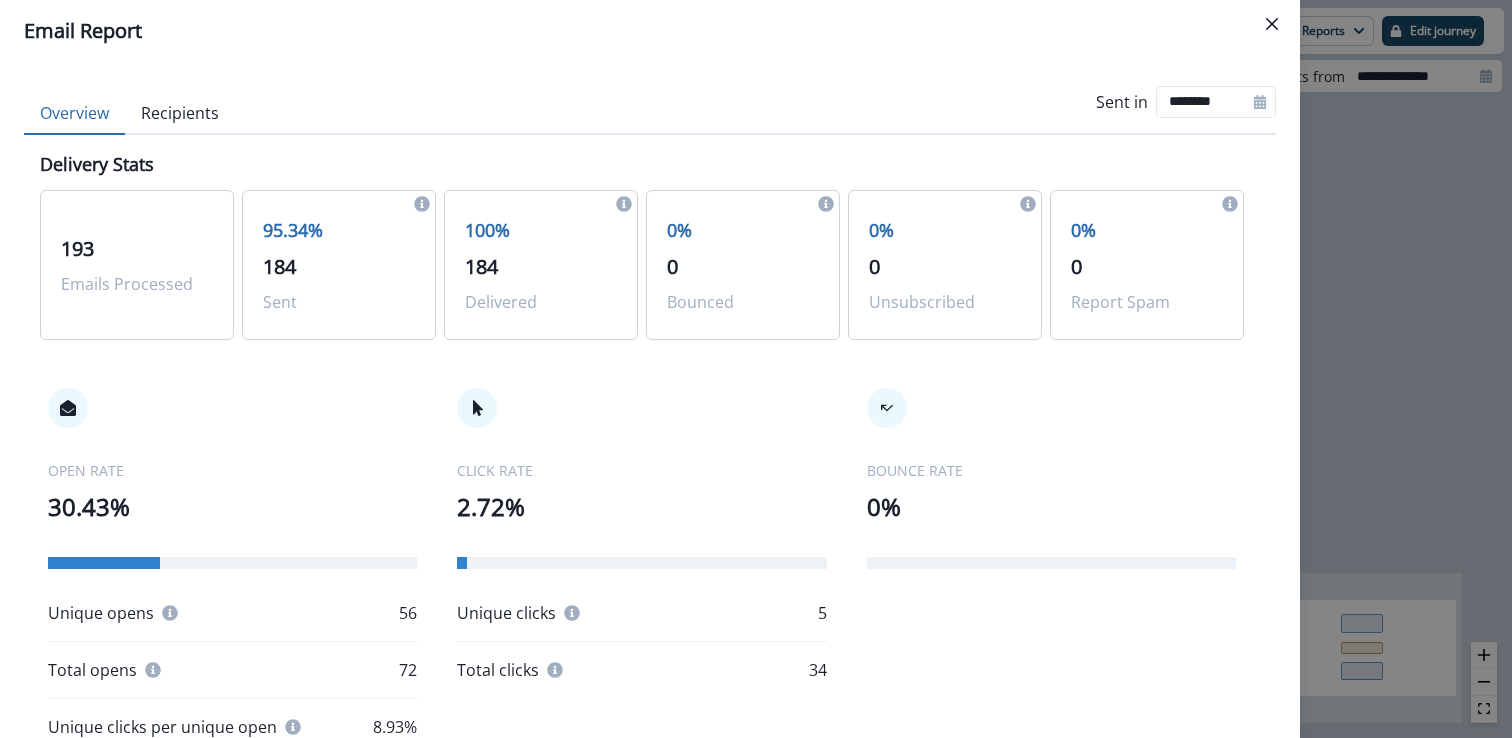 drag, startPoint x: 1270, startPoint y: 30, endPoint x: 1085, endPoint y: 7, distance: 186.42424 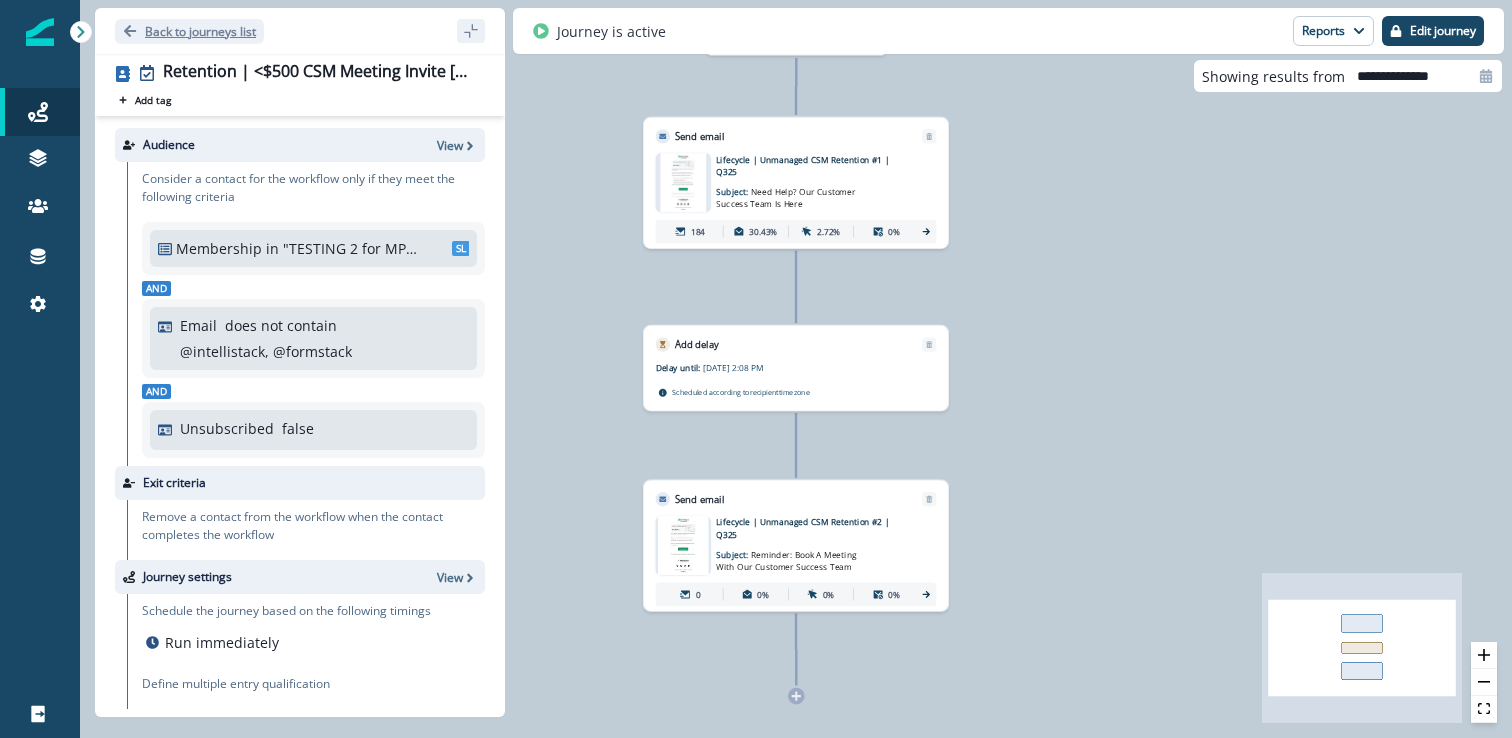 click on "Back to journeys list" at bounding box center [200, 31] 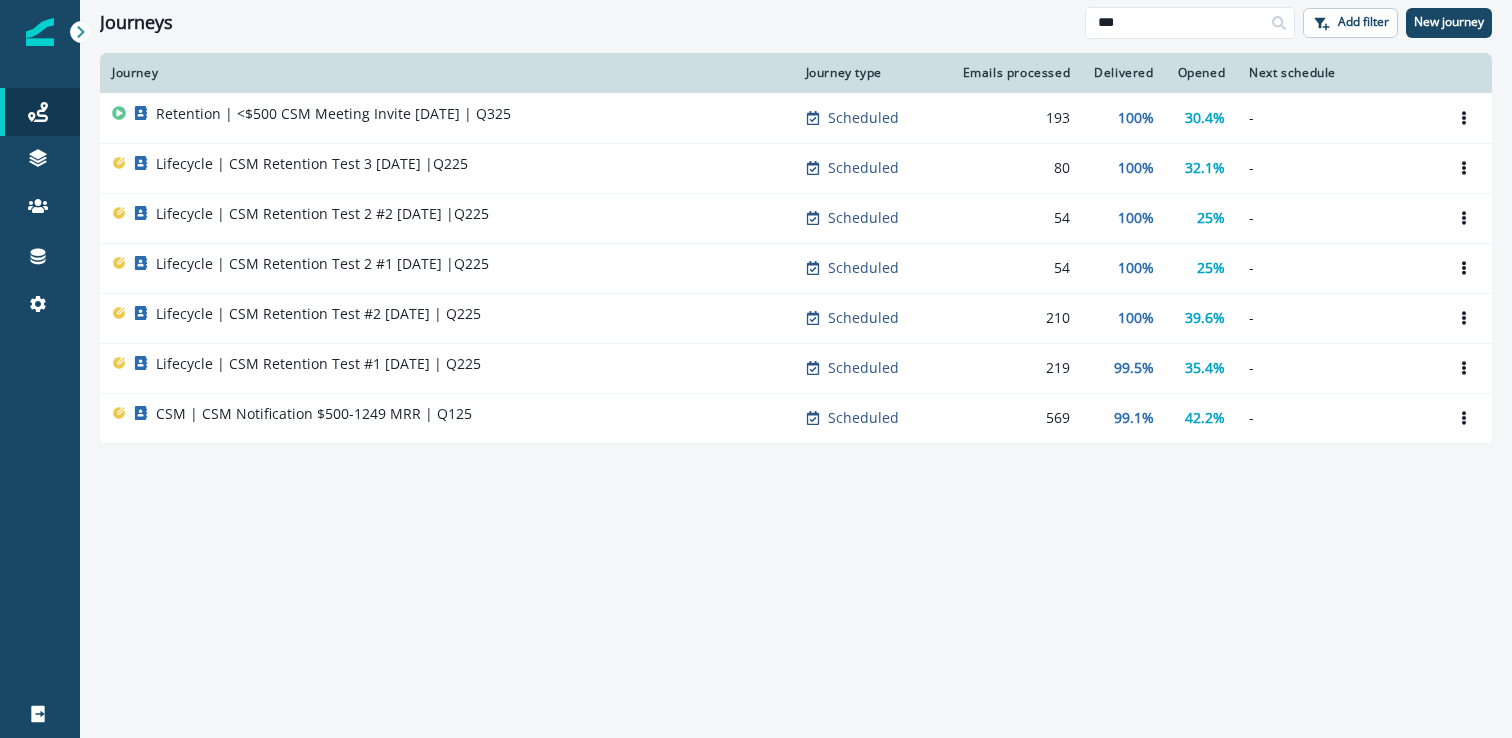 drag, startPoint x: 1092, startPoint y: 15, endPoint x: 811, endPoint y: -10, distance: 282.1099 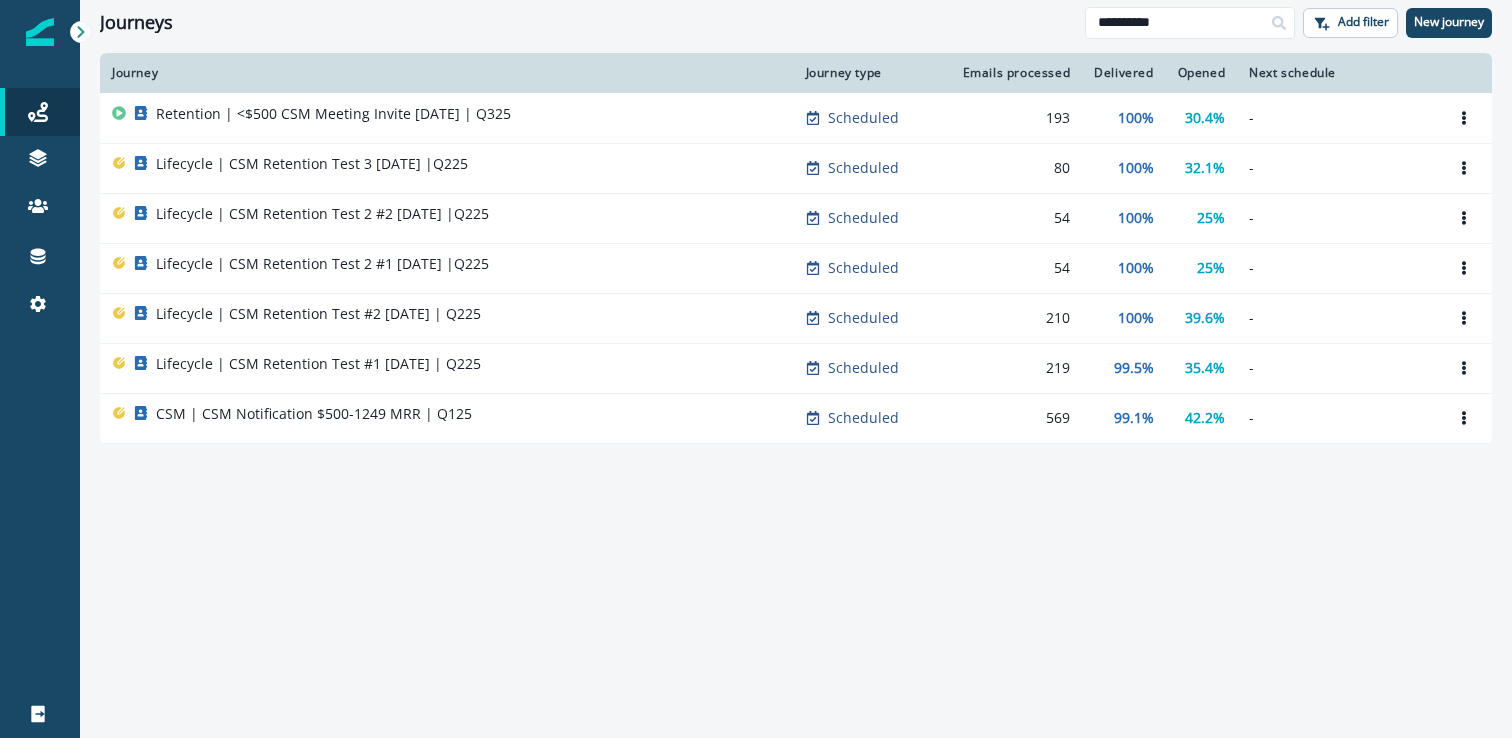 type on "**********" 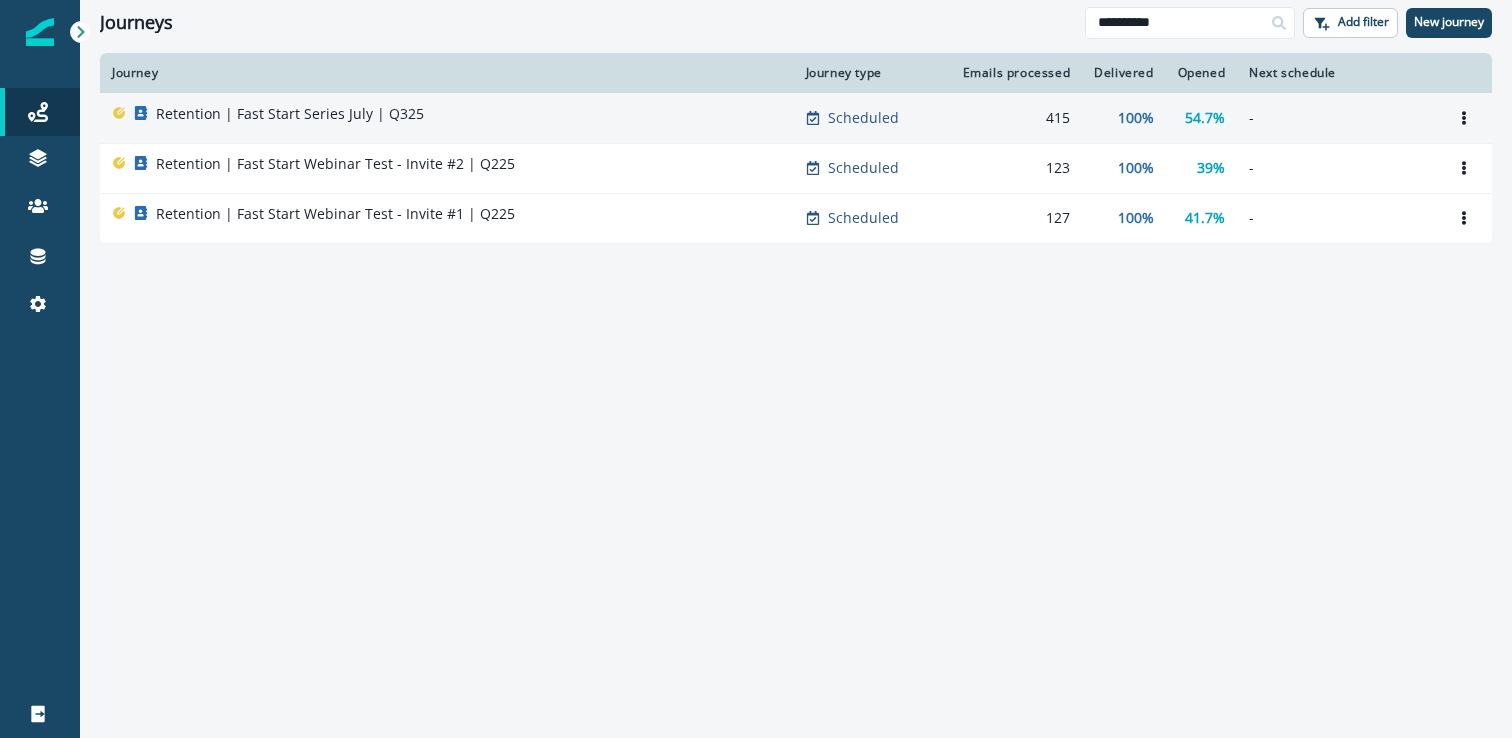 click on "Retention | Fast Start Series July | Q325" at bounding box center [290, 114] 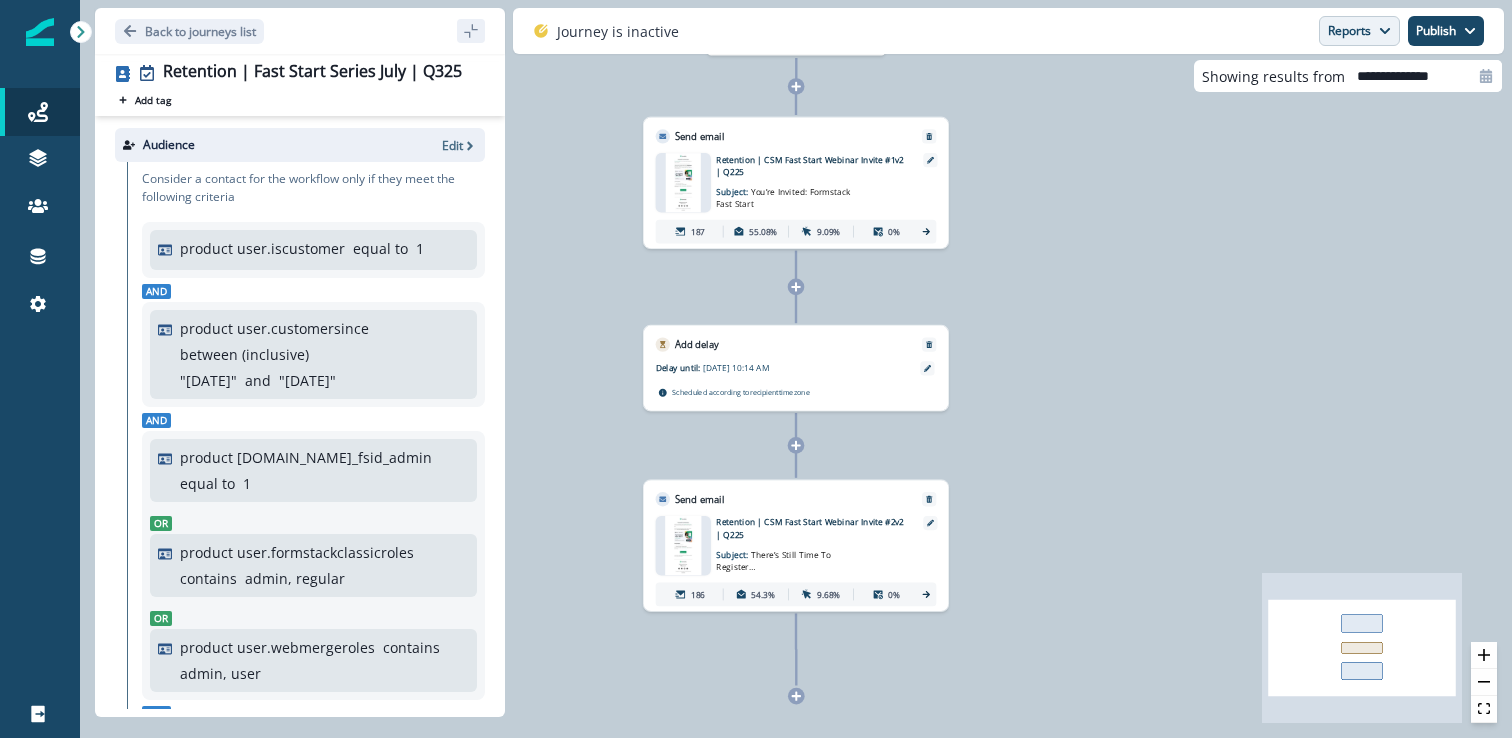 click on "Reports" at bounding box center [1359, 31] 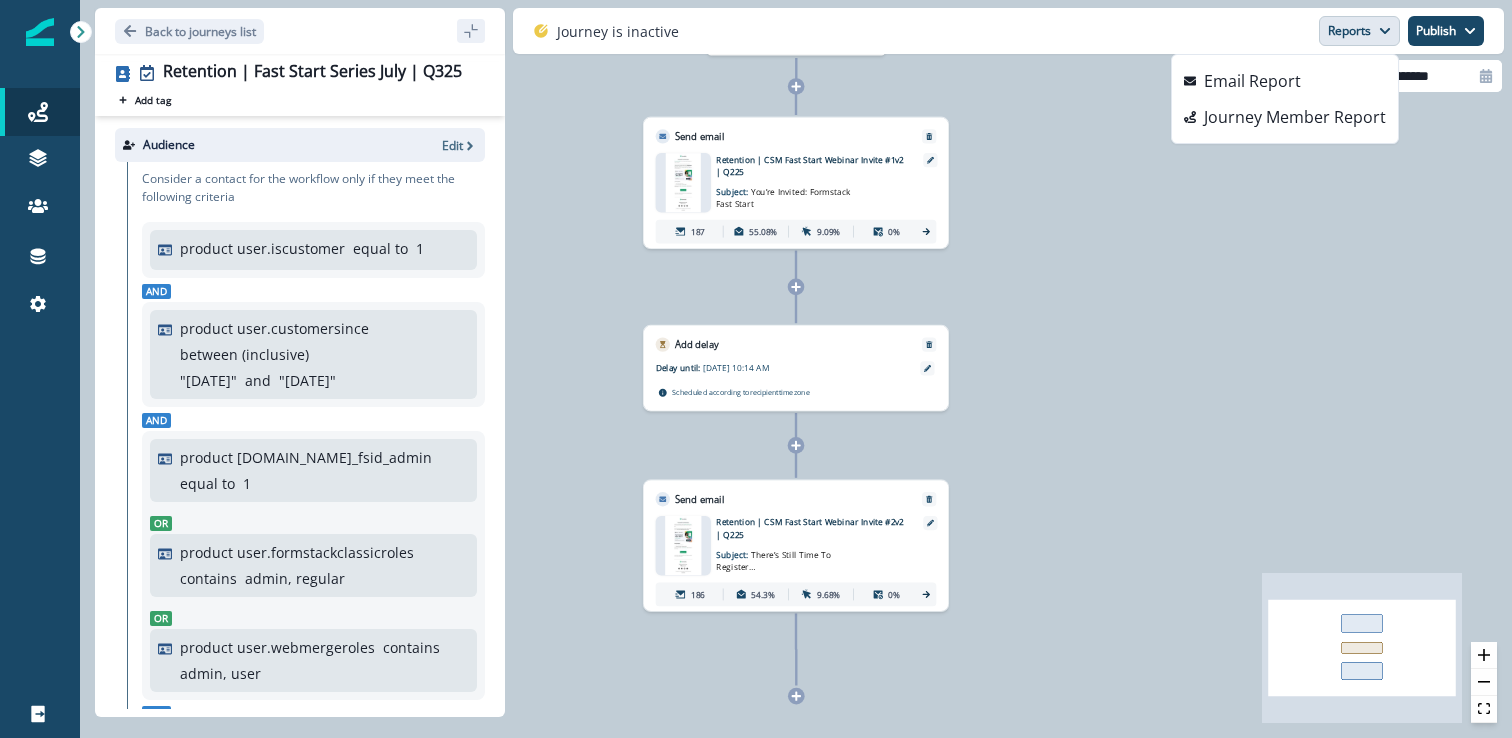 click on "208 contacts have entered the journey Send email Email asset changed, journey reports will be subject to change This asset has overrides for  Retention | CSM Fast Start Webinar Invite #1v2 | Q225 Subject:   You’re Invited: Formstack Fast Start 187 55.08% 9.09% 0% Add delay Delay until:  [DATE] 10:14 AM Delay details incomplete Scheduled according to  recipient  timezone Send email Email asset changed, journey reports will be subject to change This asset has overrides for  Retention | CSM Fast Start Webinar Invite #2v2 | Q225 Subject:   There’s Still Time To Register… 186 54.3% 9.68% 0%" at bounding box center [796, 369] 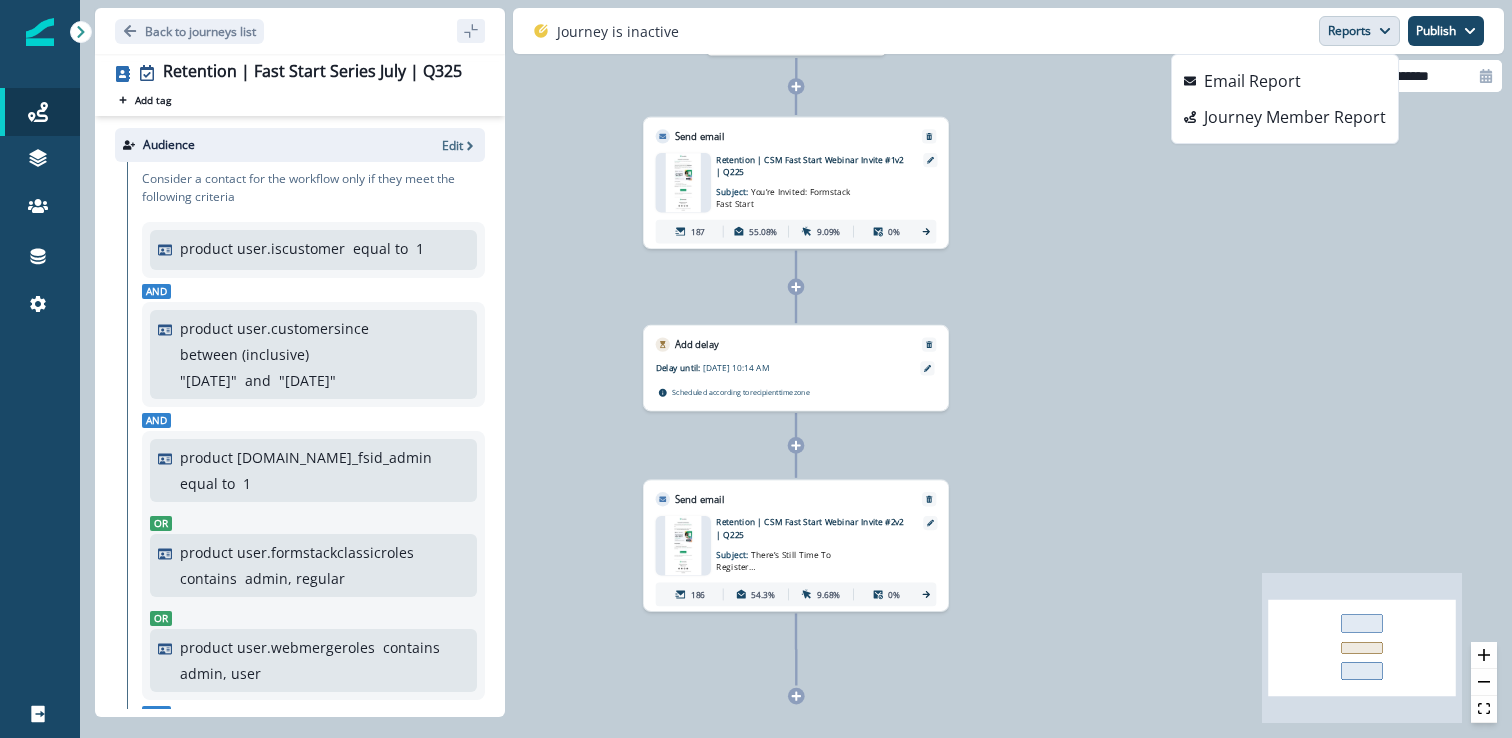 drag, startPoint x: 1455, startPoint y: 204, endPoint x: 1452, endPoint y: 86, distance: 118.03813 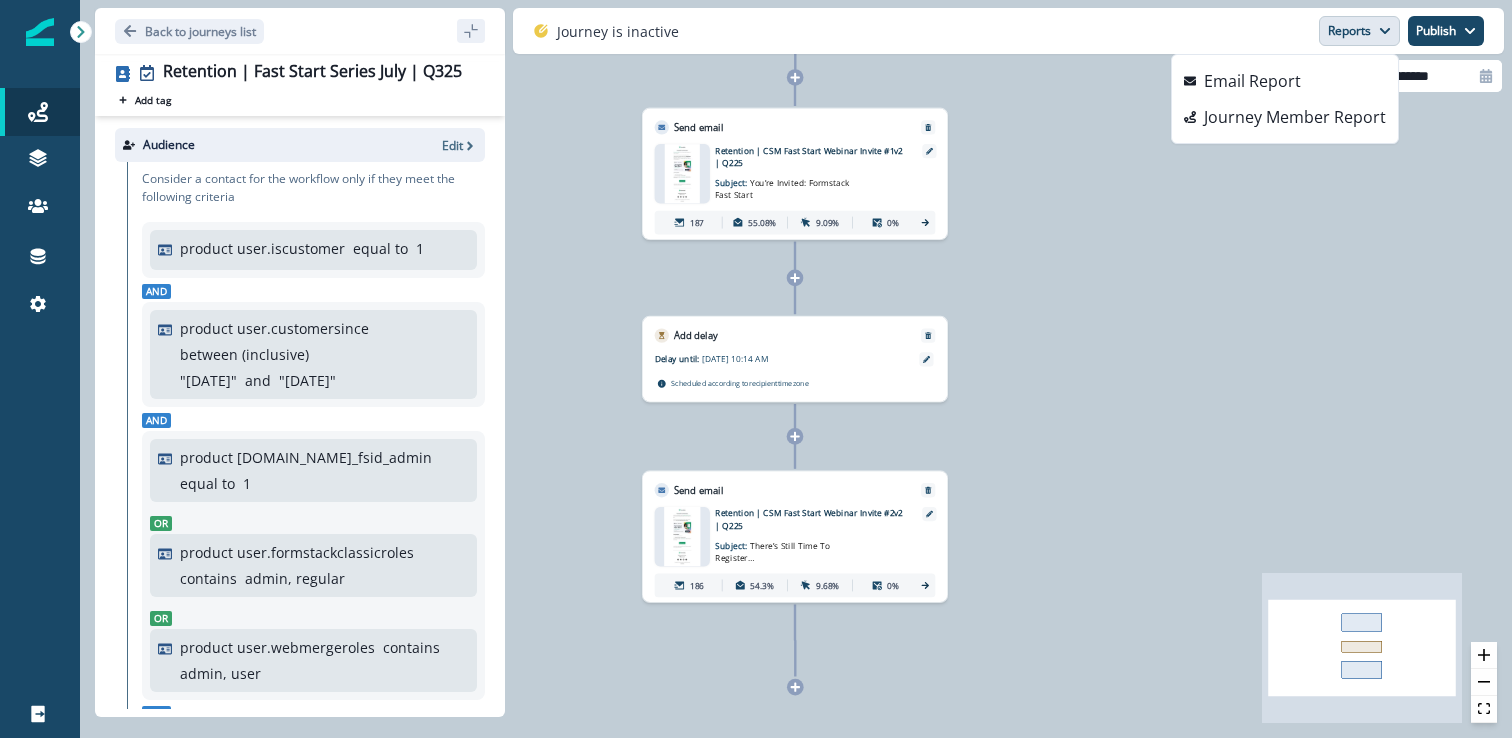 click at bounding box center (1486, 76) 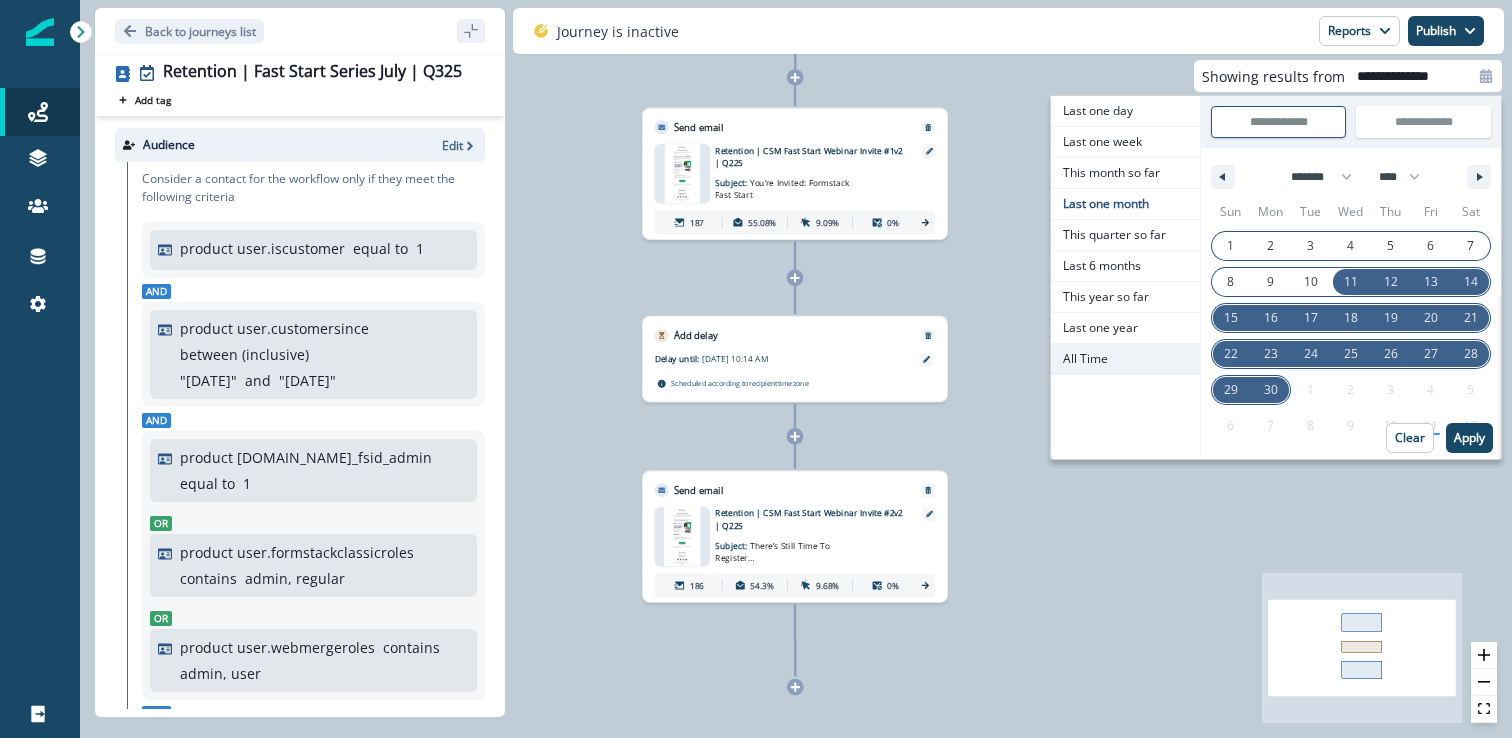 click on "All Time" at bounding box center (1125, 359) 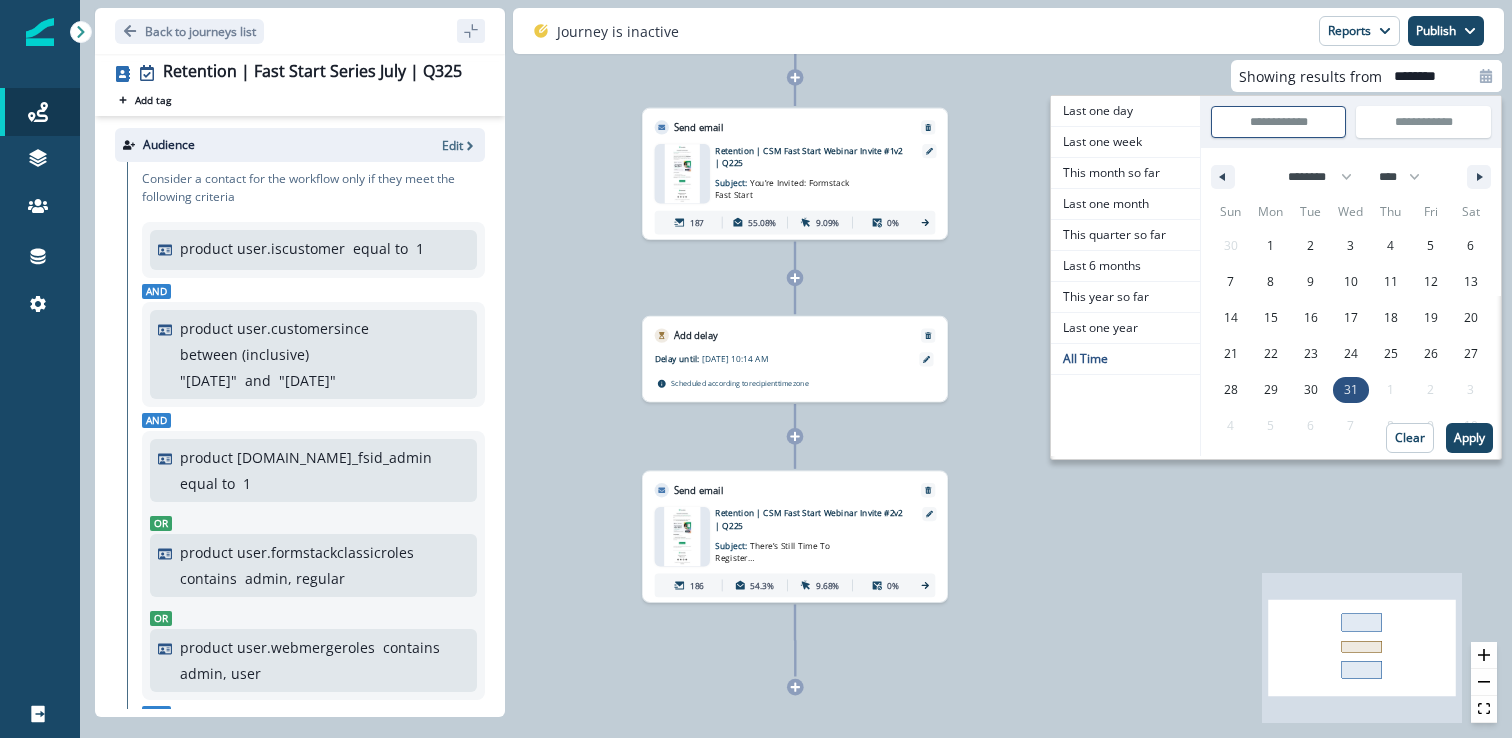 click on "Apply" at bounding box center (1469, 438) 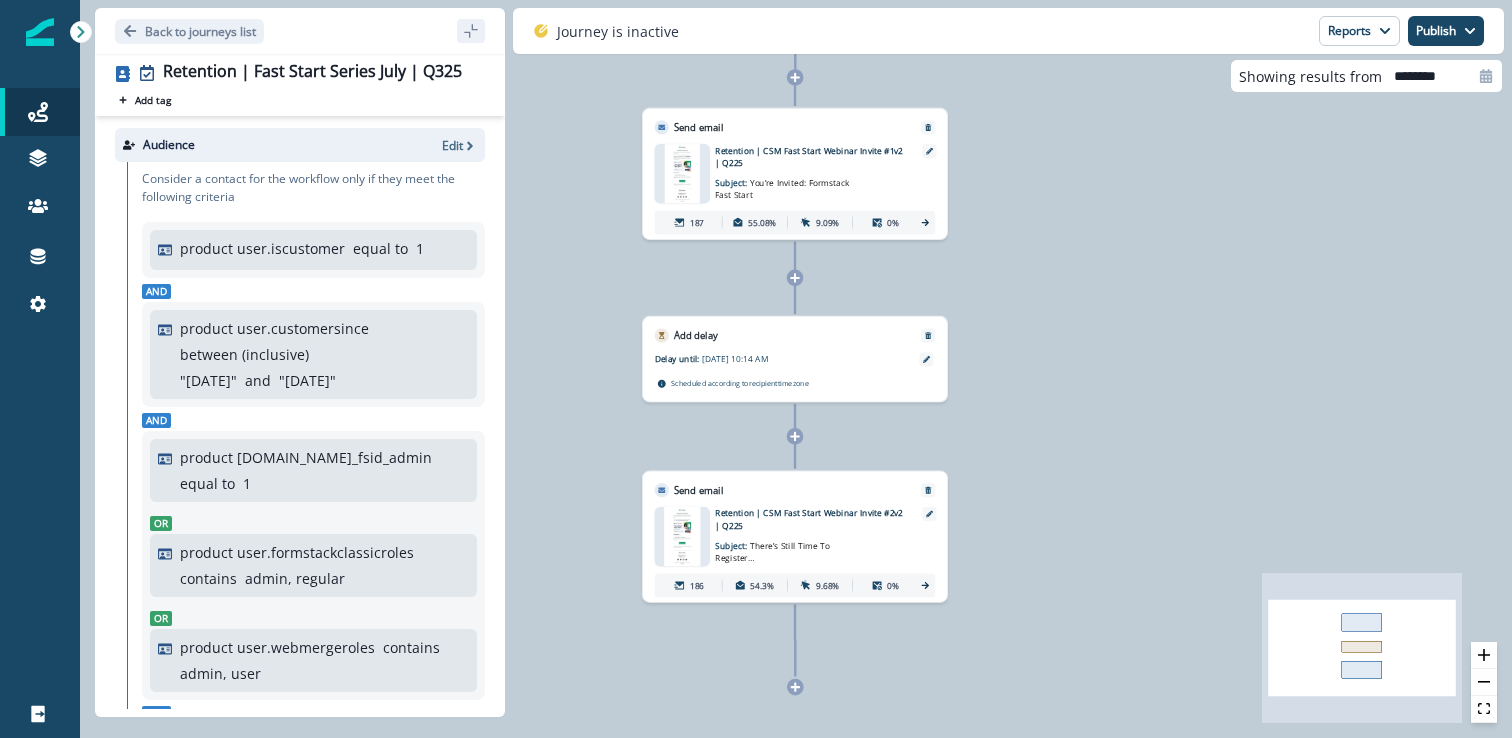 click on "Retention | CSM Fast Start Webinar Invite #1v2 | Q225" at bounding box center [810, 156] 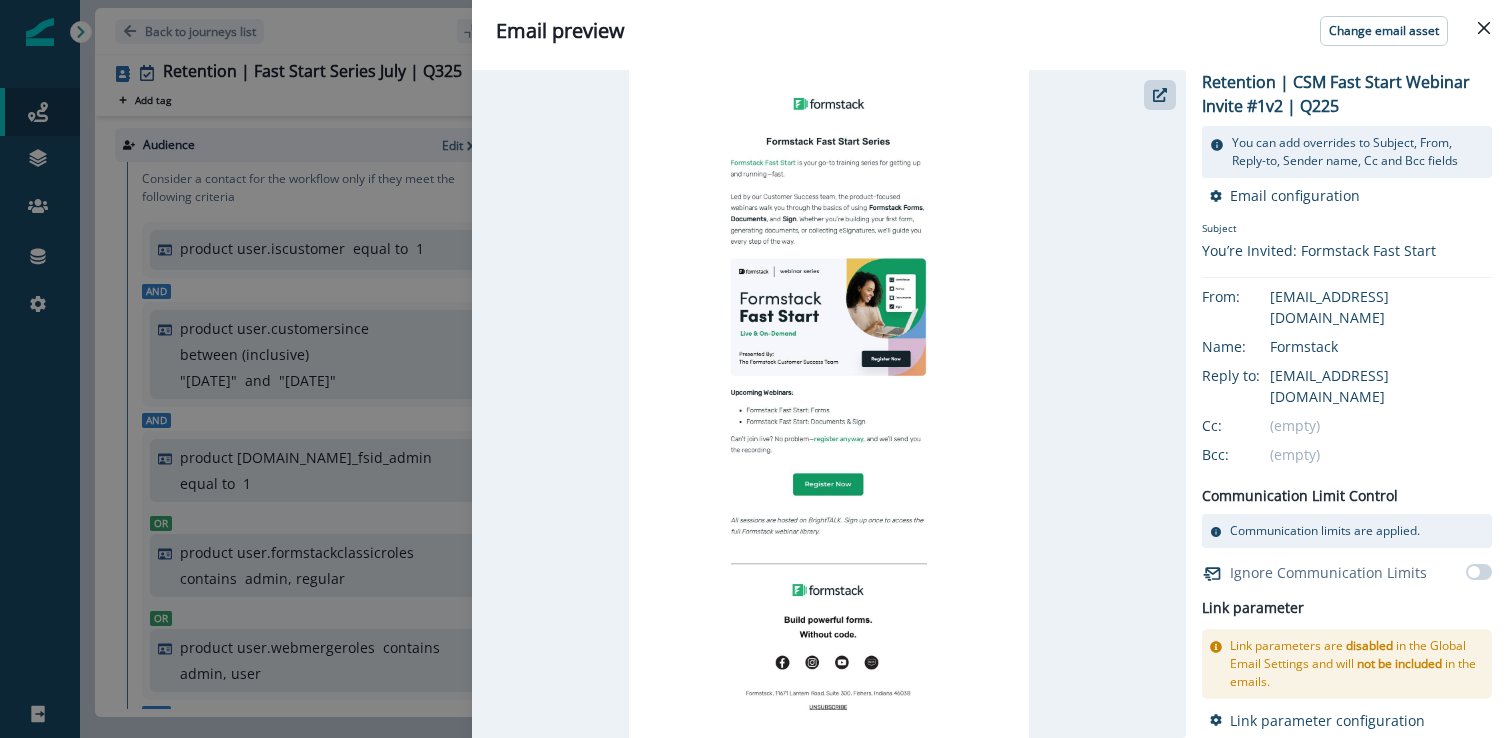 drag, startPoint x: 1484, startPoint y: 29, endPoint x: 1450, endPoint y: 41, distance: 36.05551 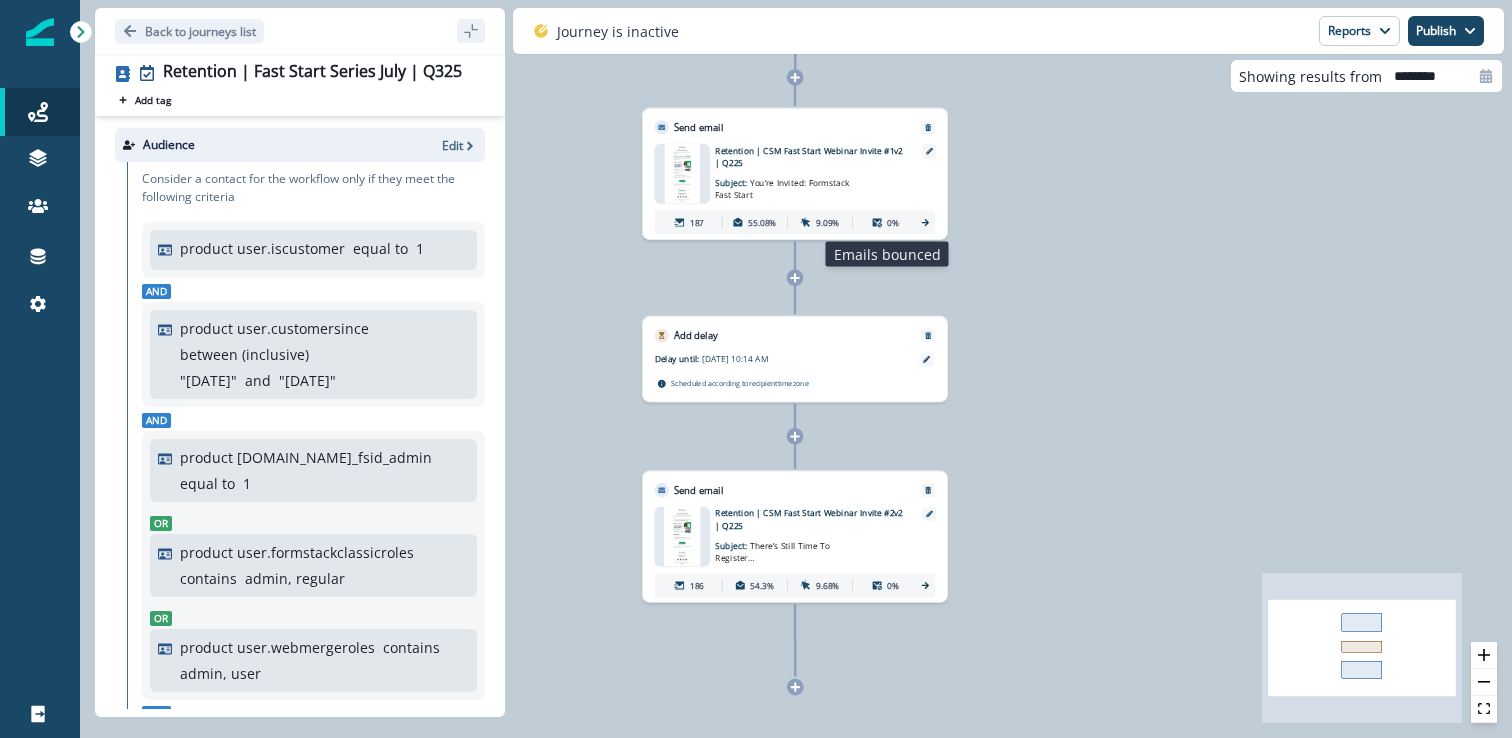 click on "0%" at bounding box center [885, 223] 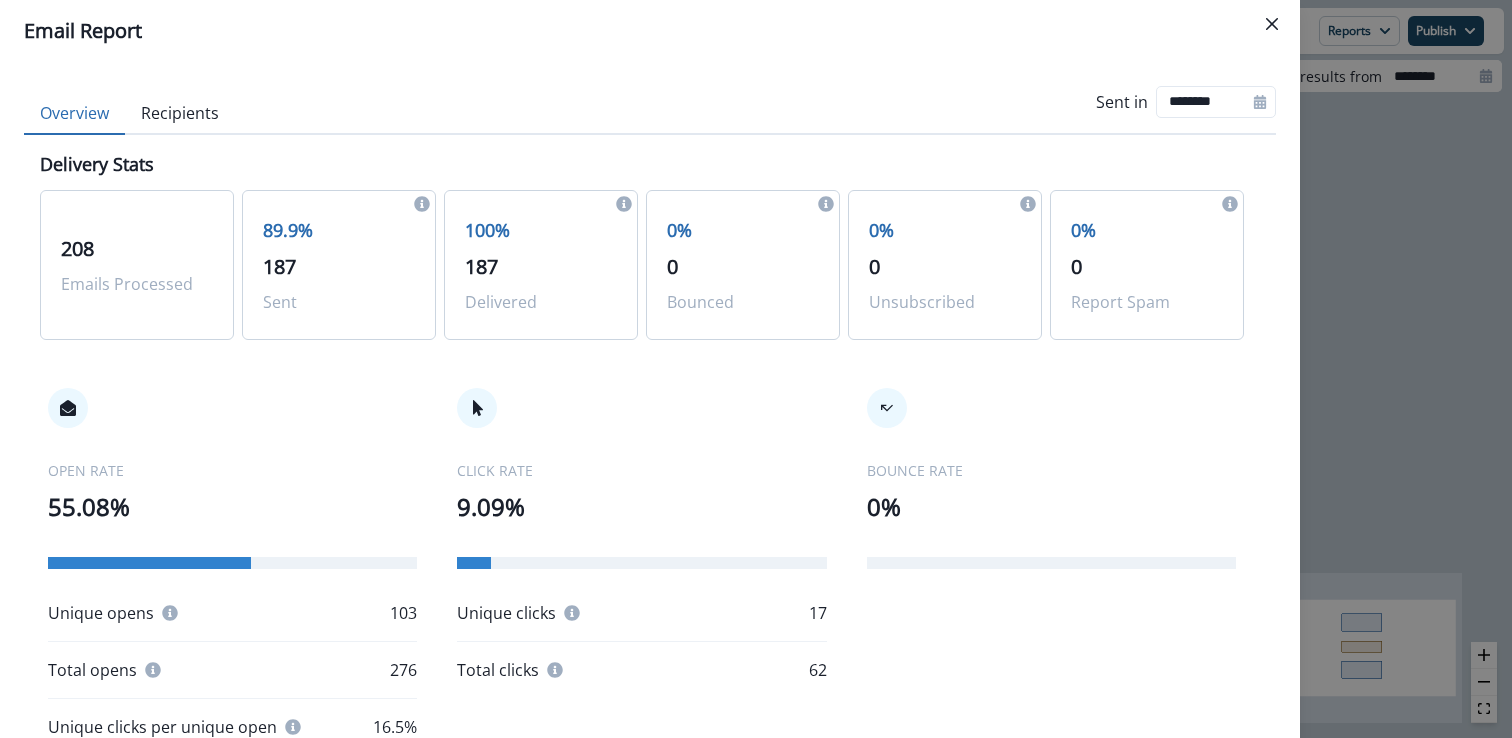 scroll, scrollTop: 42, scrollLeft: 0, axis: vertical 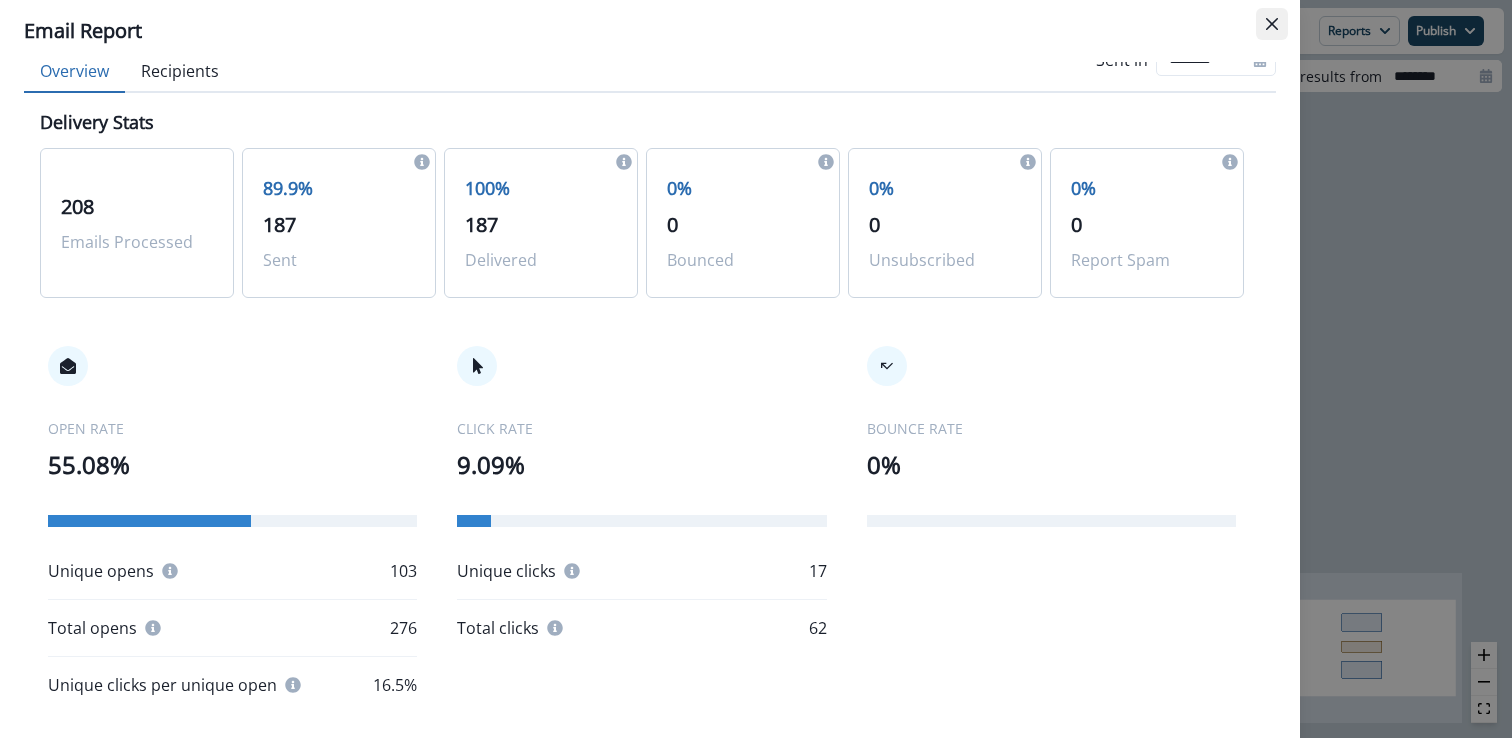 click 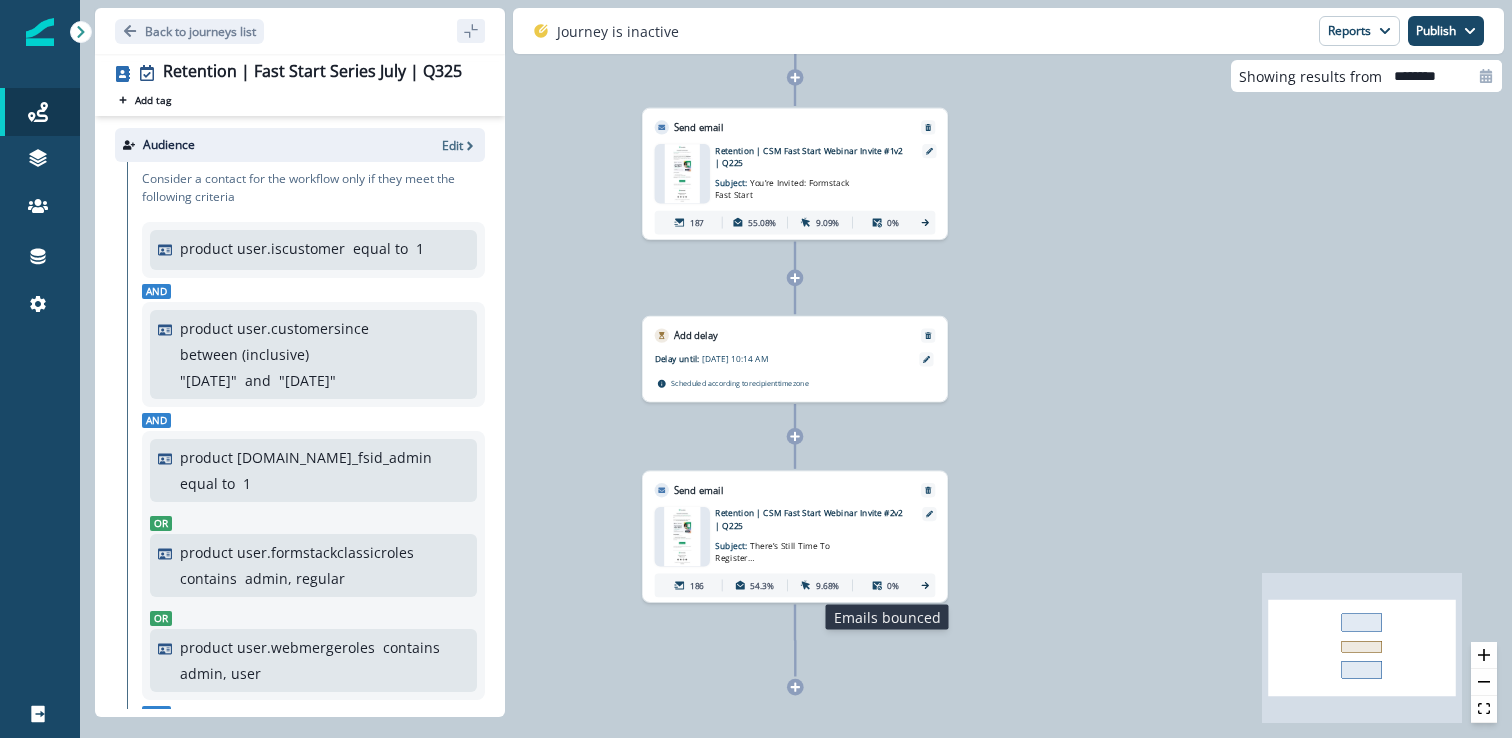 click on "0%" at bounding box center [893, 585] 